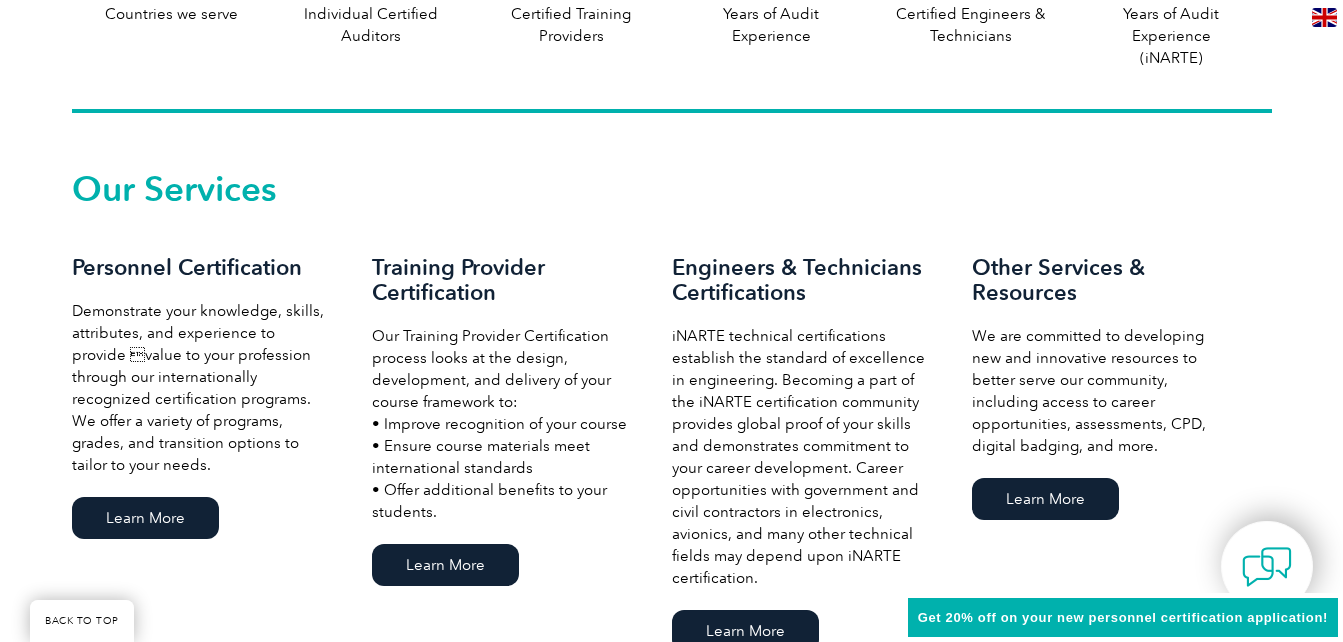 scroll, scrollTop: 1270, scrollLeft: 0, axis: vertical 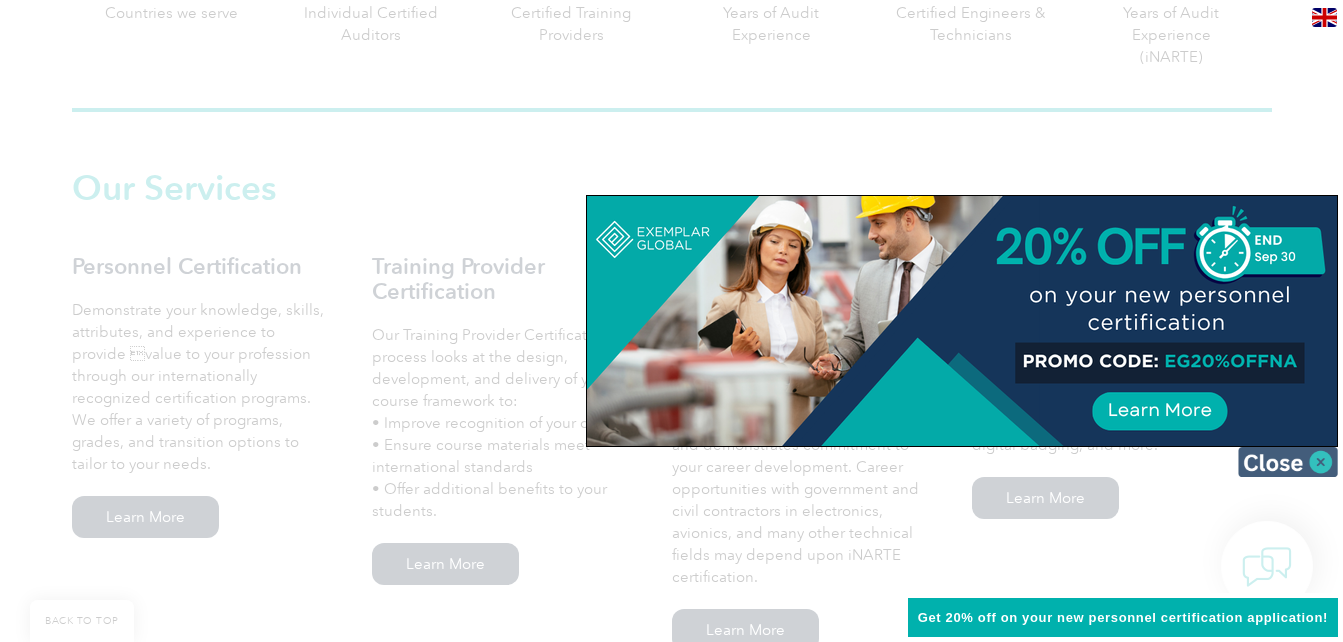 click at bounding box center [1288, 462] 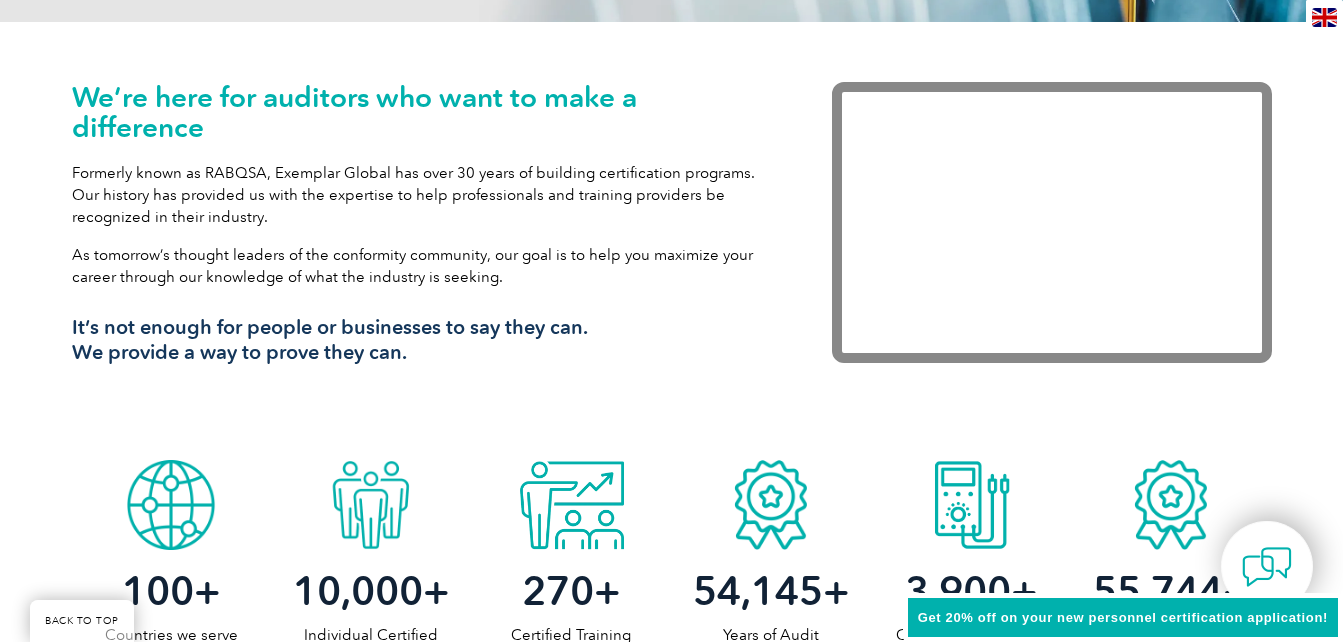 scroll, scrollTop: 625, scrollLeft: 0, axis: vertical 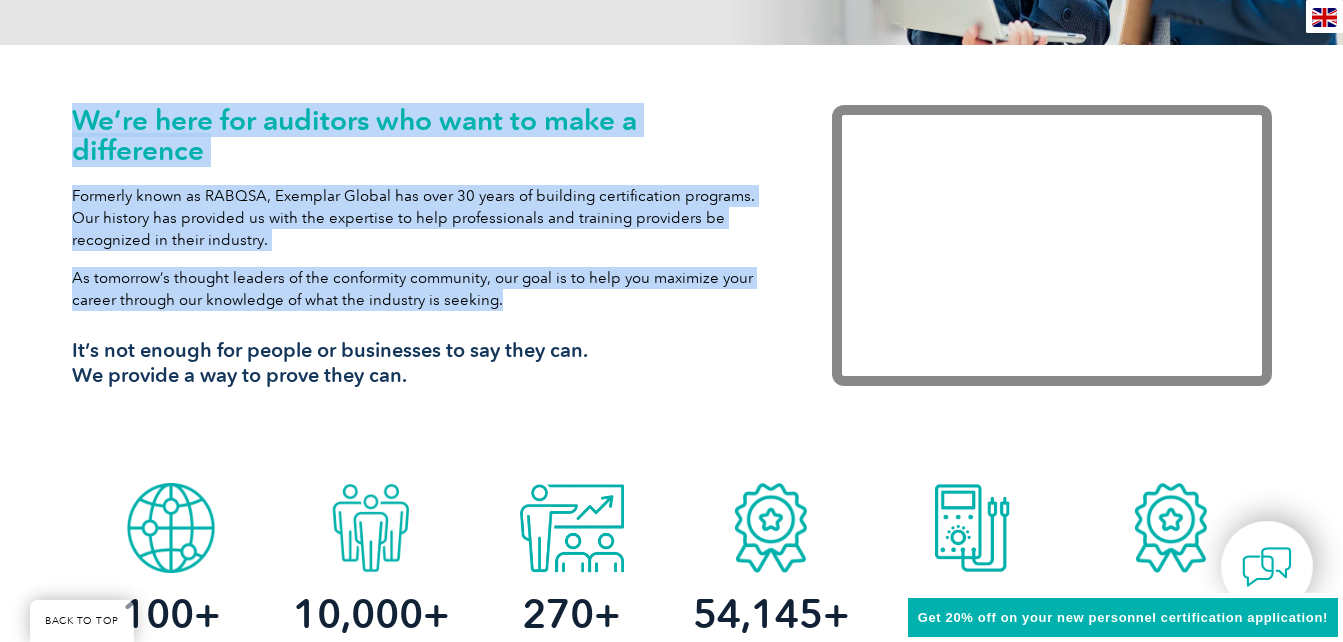 drag, startPoint x: 77, startPoint y: 110, endPoint x: 501, endPoint y: 297, distance: 463.40588 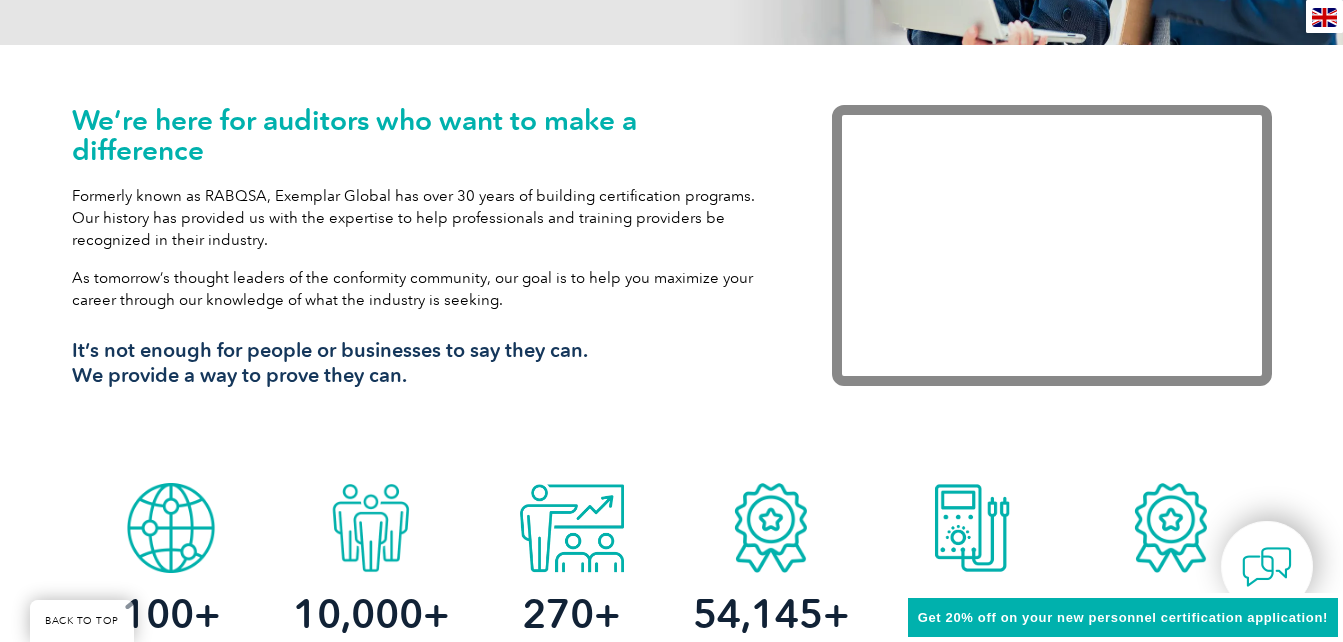 click on "We’re here for auditors who want to make a difference   Formerly known as RABQSA, Exemplar Global has over 30 years of building certification programs. Our history has provided us with the expertise to help professionals and training providers be recognized in their industry.   As tomorrow’s thought leaders of the conformity community, our goal is to help you maximize your career through our knowledge of what the industry is seeking.   It’s not enough for people or businesses to say they can.  We provide a way to prove they can." at bounding box center (422, 254) 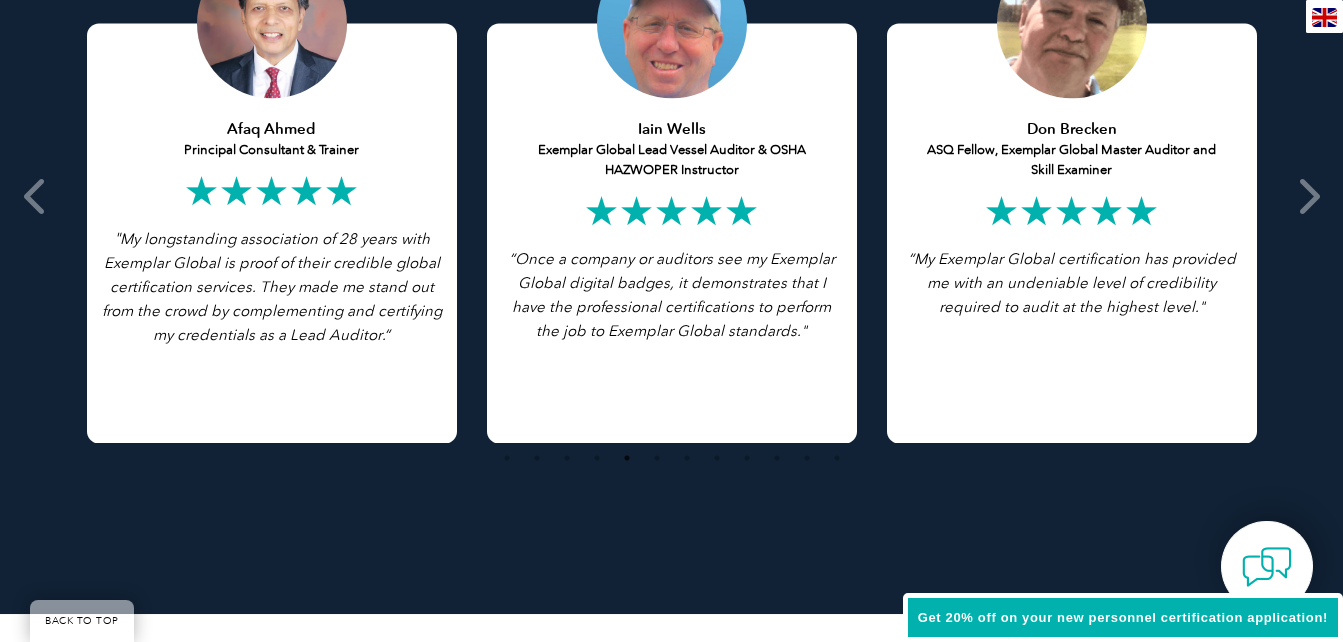 scroll, scrollTop: 4064, scrollLeft: 0, axis: vertical 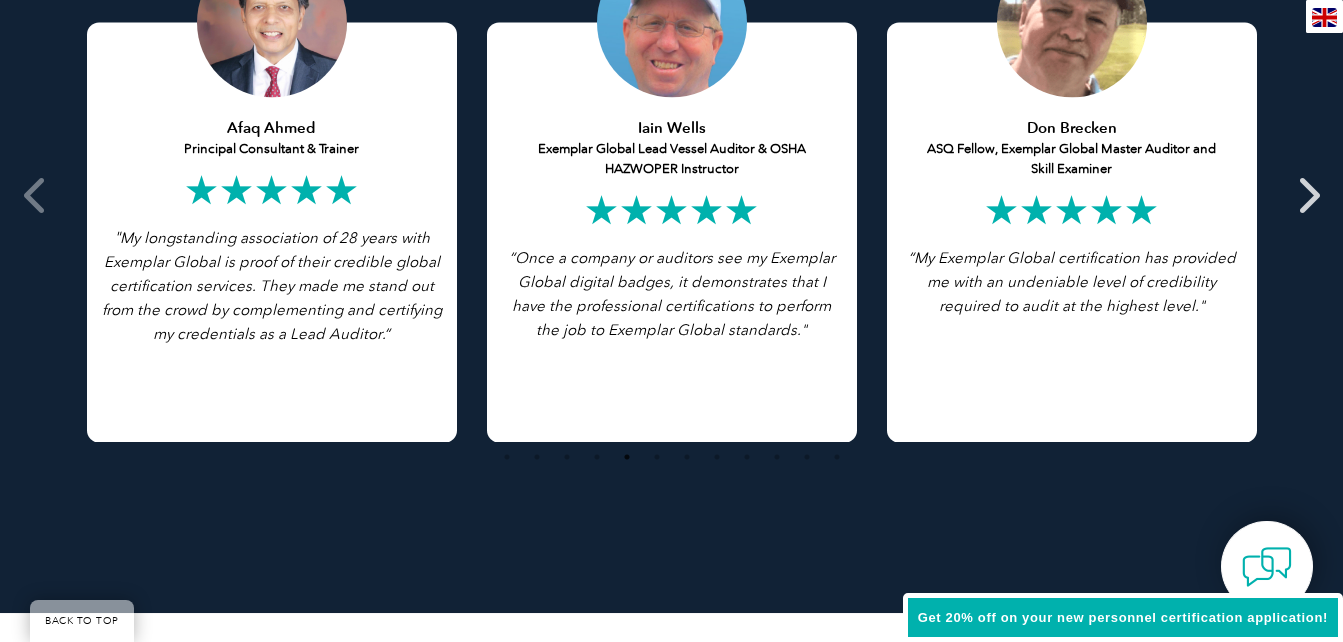 click at bounding box center [1307, 195] 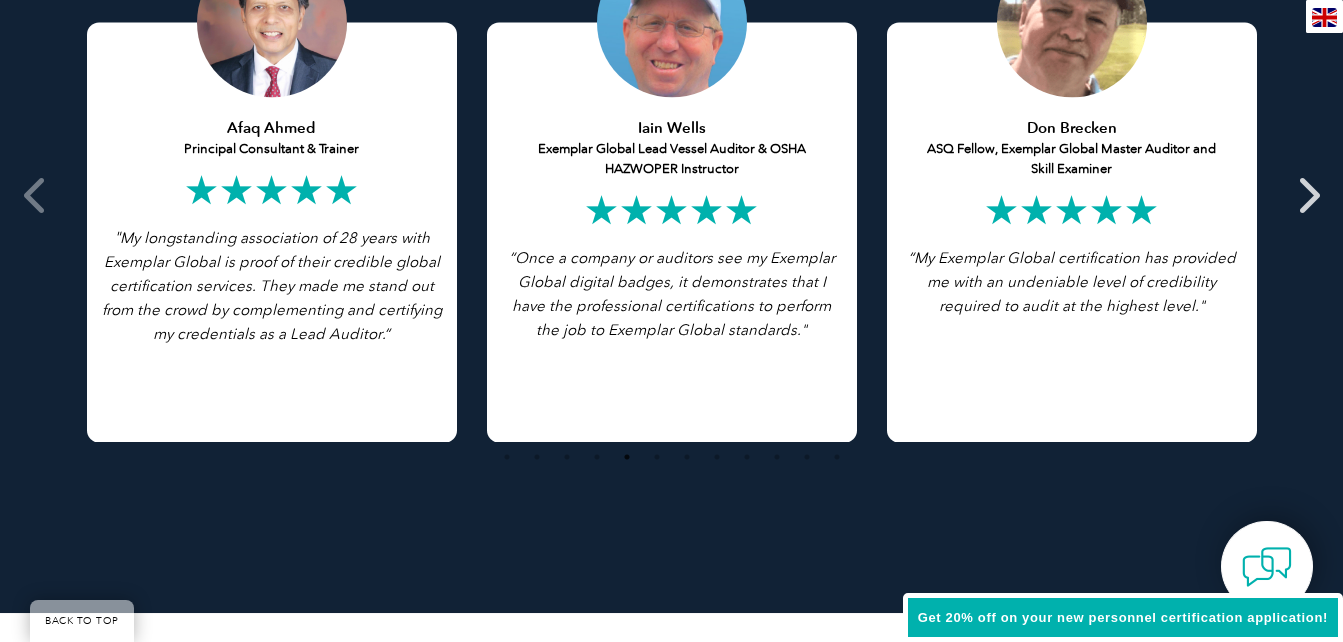 click at bounding box center [1307, 195] 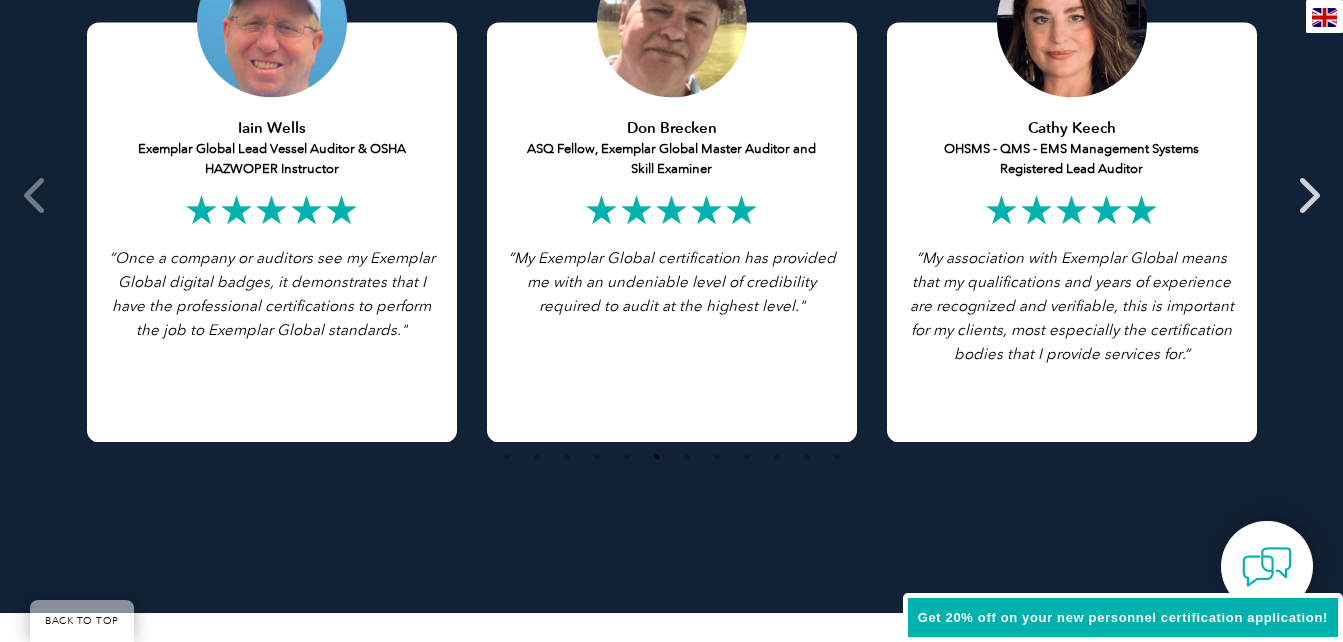 click at bounding box center (1307, 195) 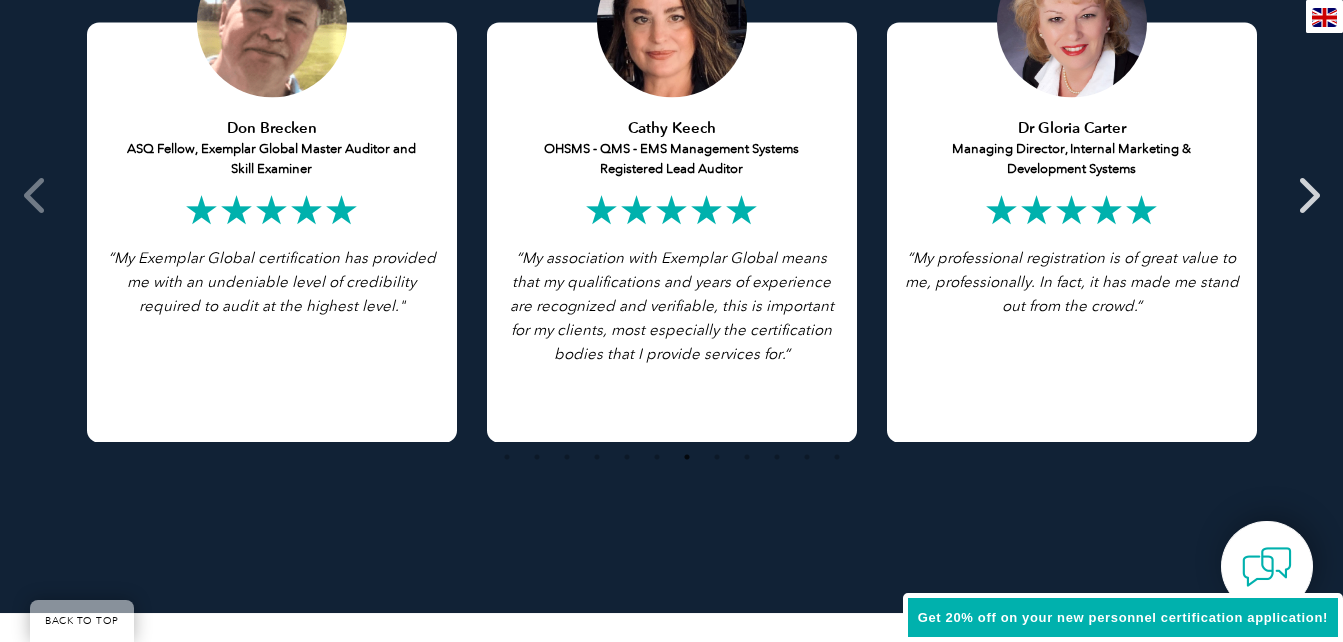 click at bounding box center (1307, 195) 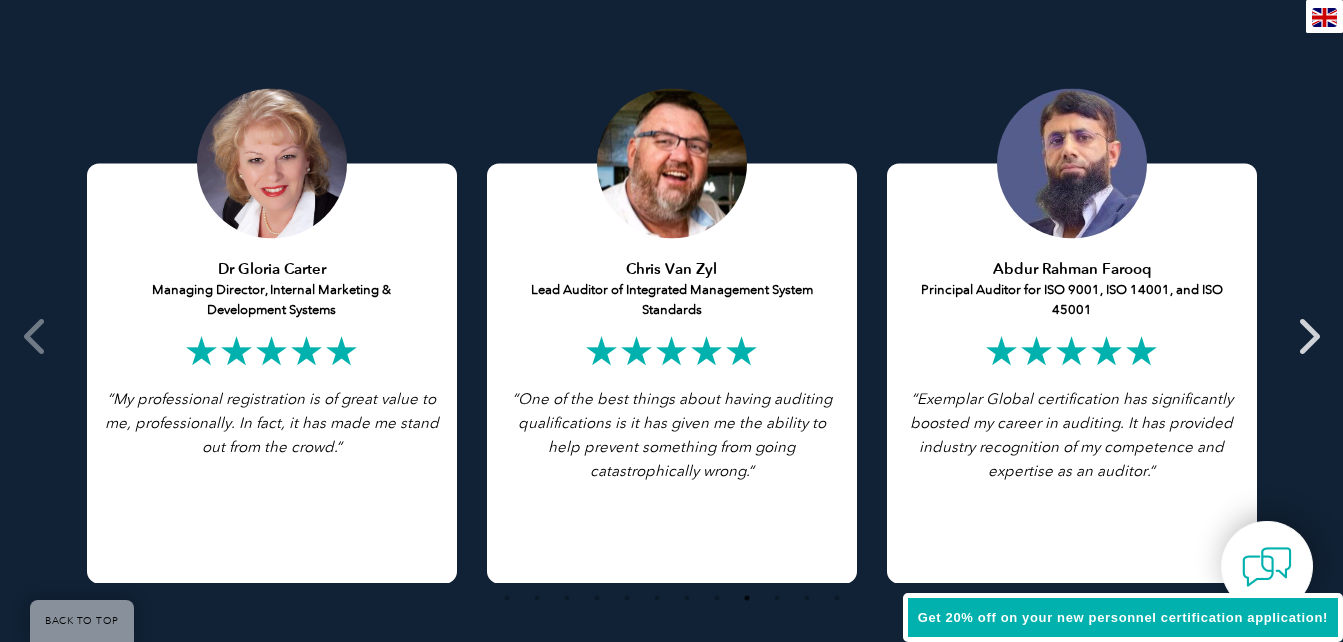 scroll, scrollTop: 3921, scrollLeft: 0, axis: vertical 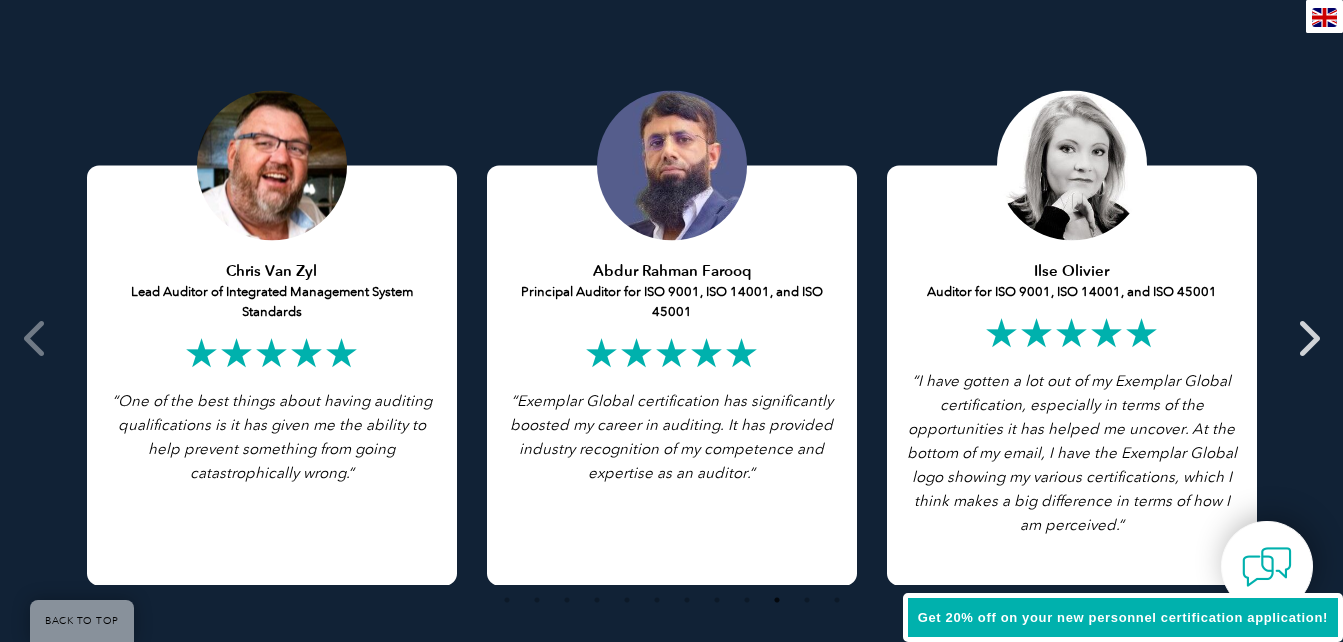 click at bounding box center [1307, 338] 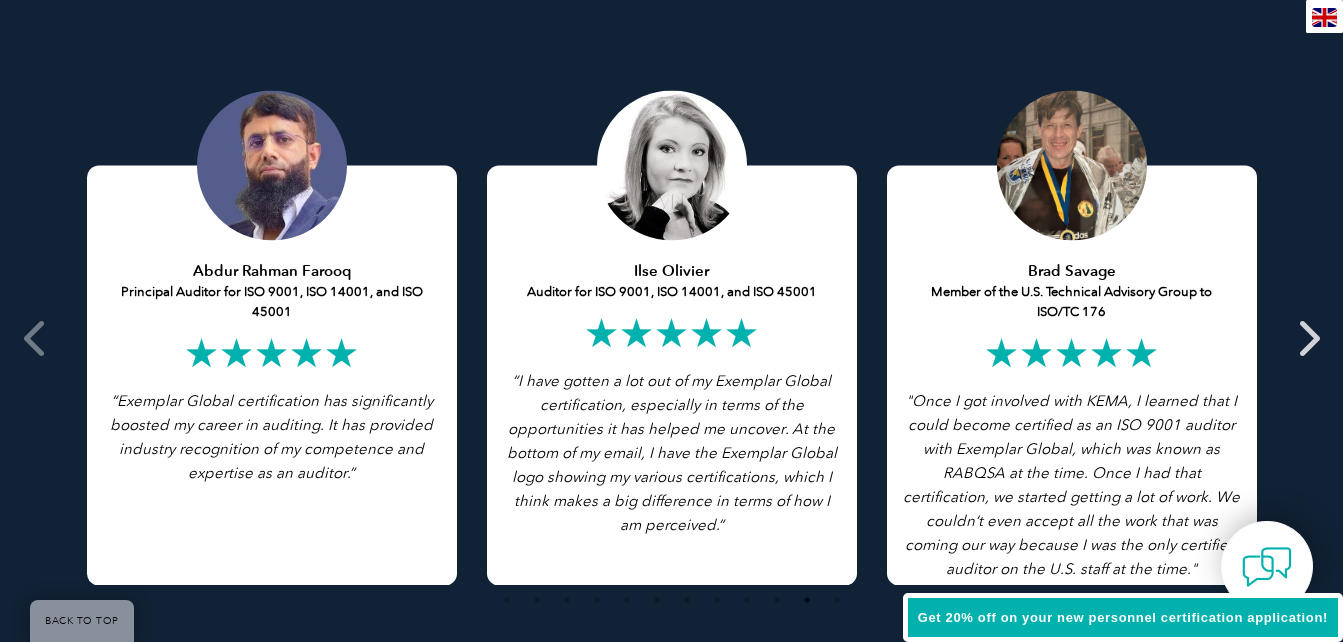 click at bounding box center [1307, 338] 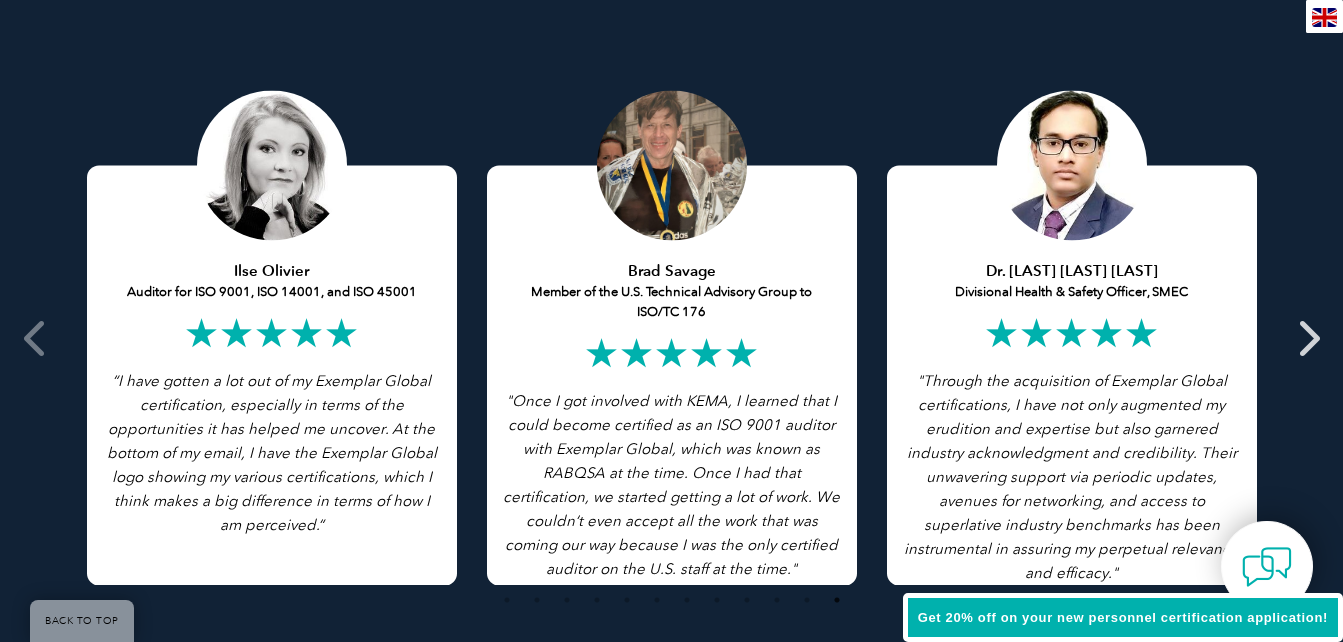 click at bounding box center (1307, 338) 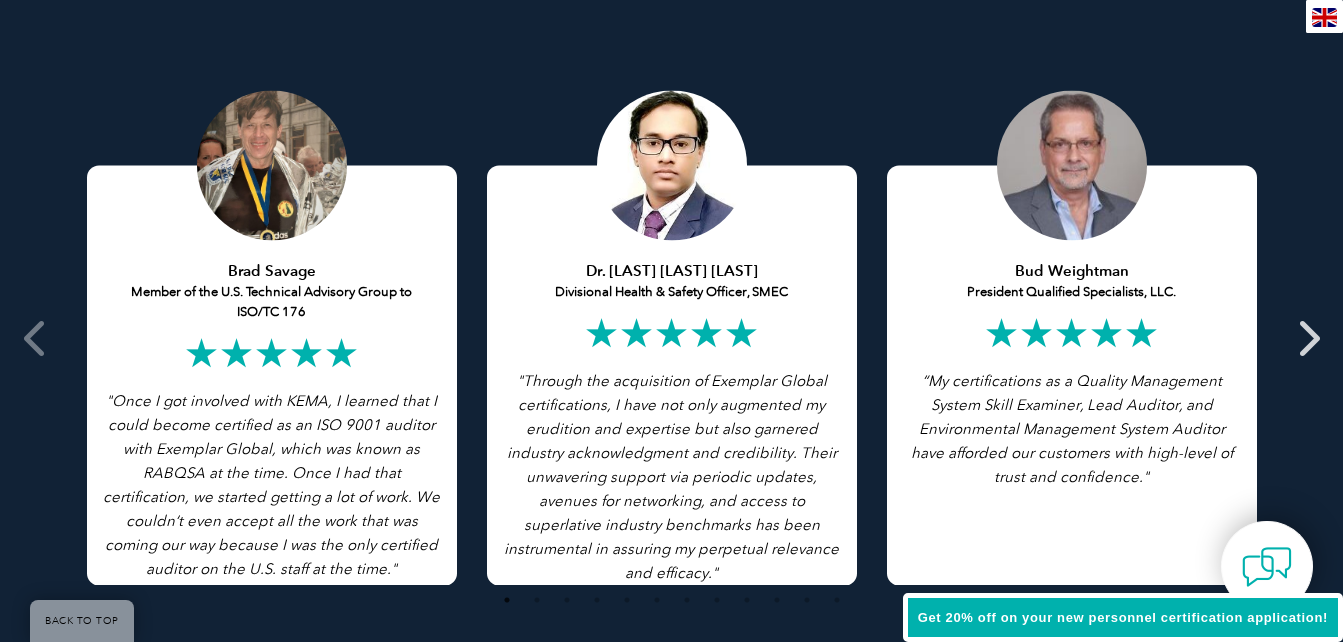click at bounding box center [1307, 338] 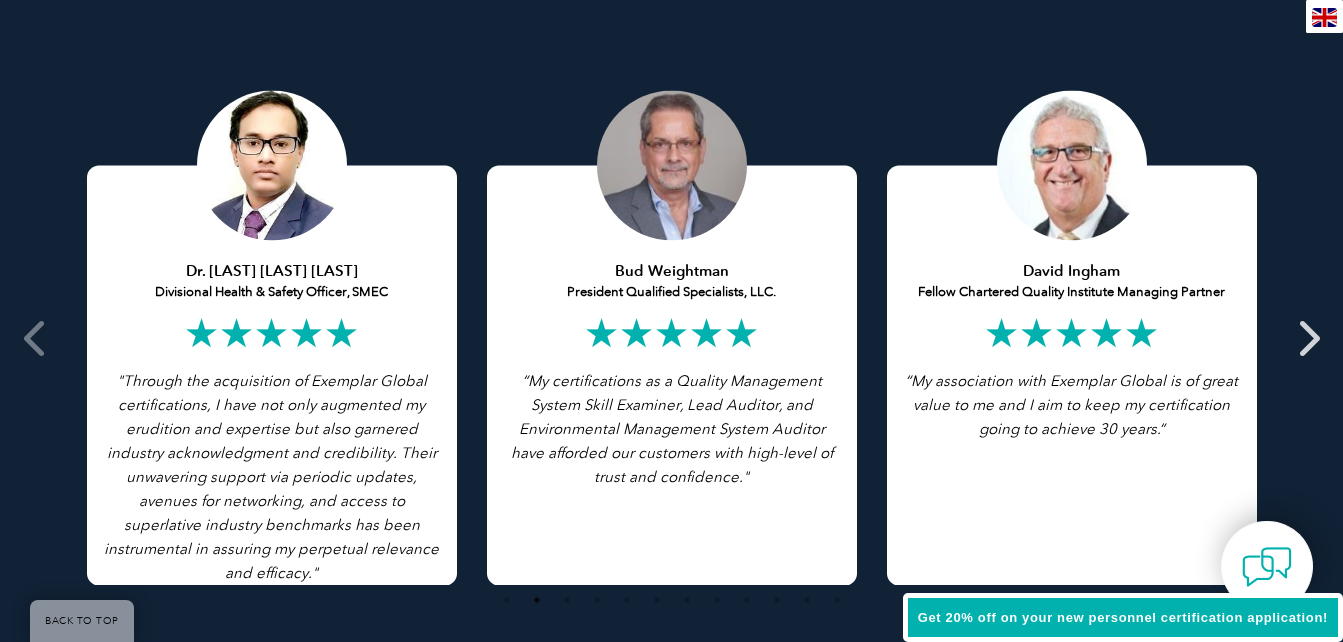 click at bounding box center [1307, 338] 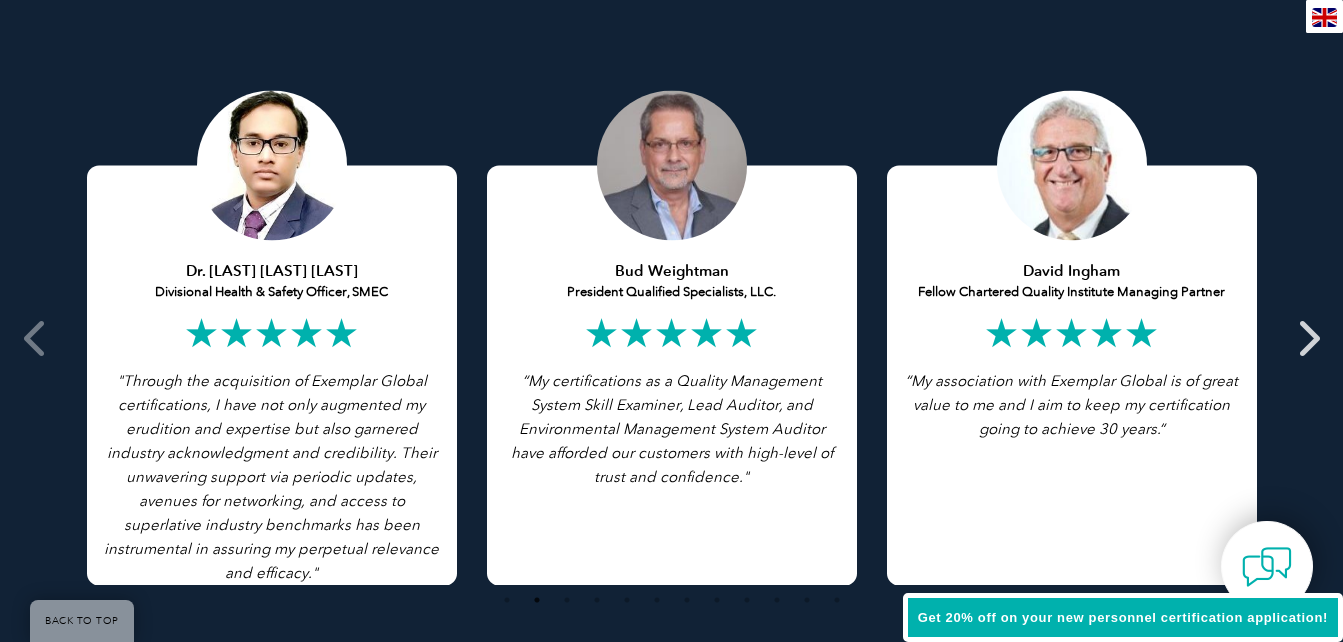 click at bounding box center (1307, 338) 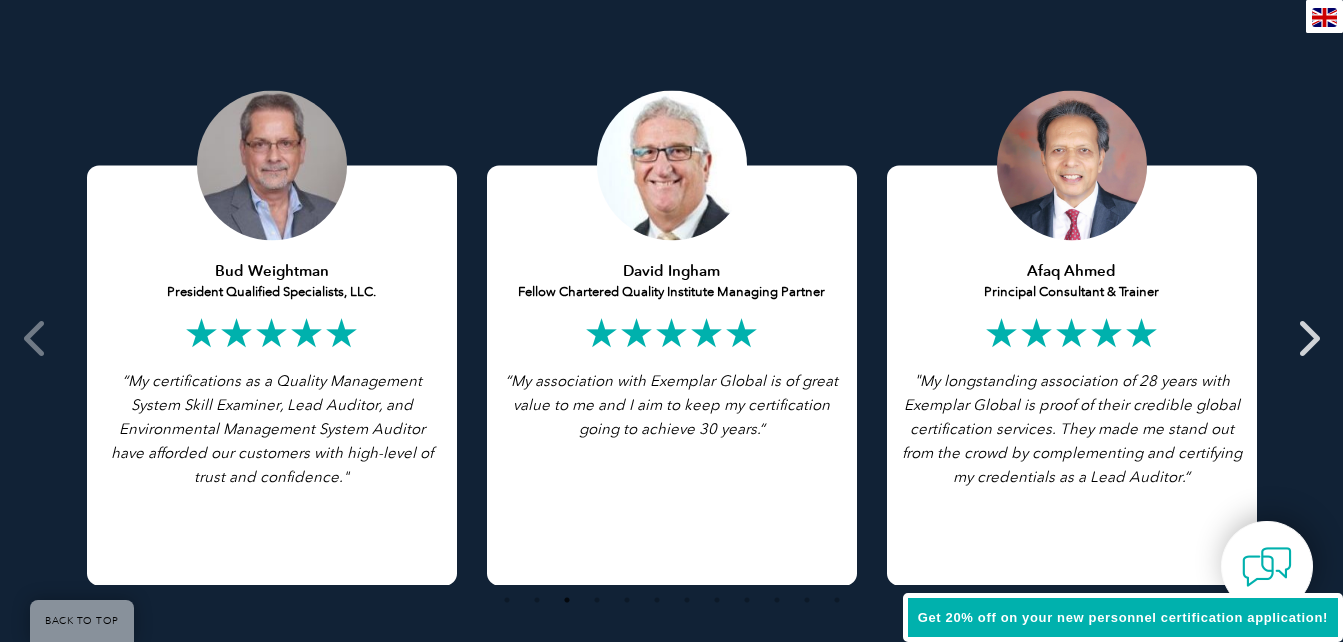 click at bounding box center [1307, 338] 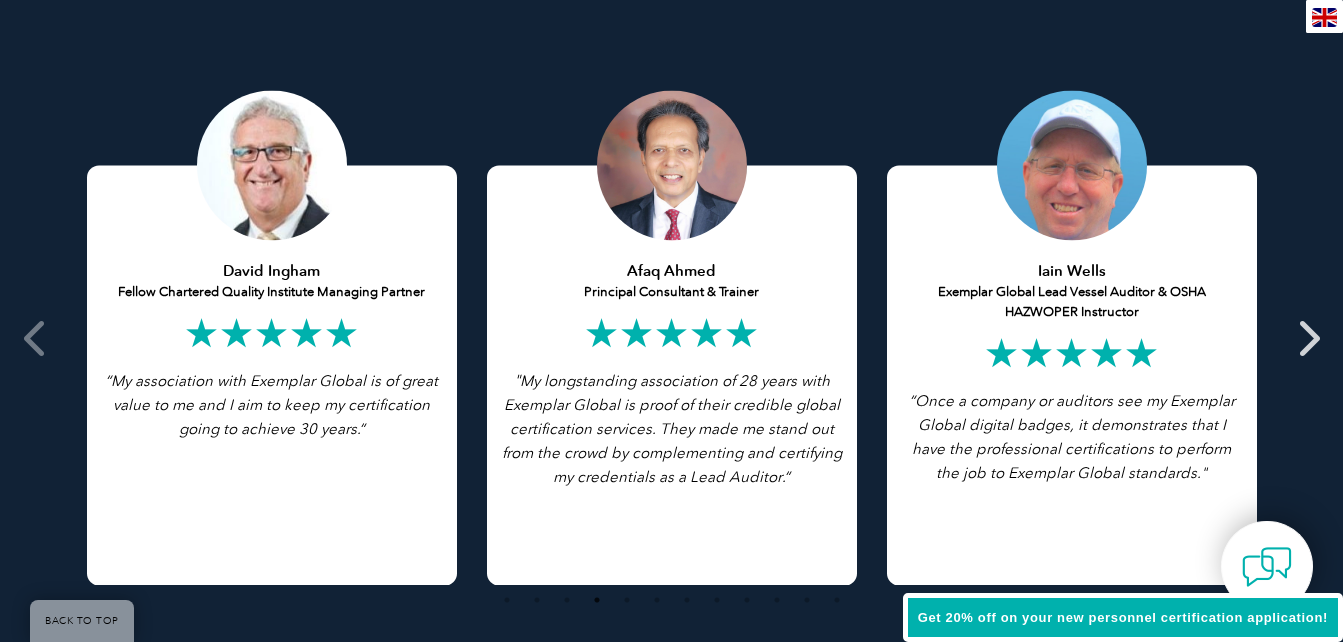 click at bounding box center [1307, 338] 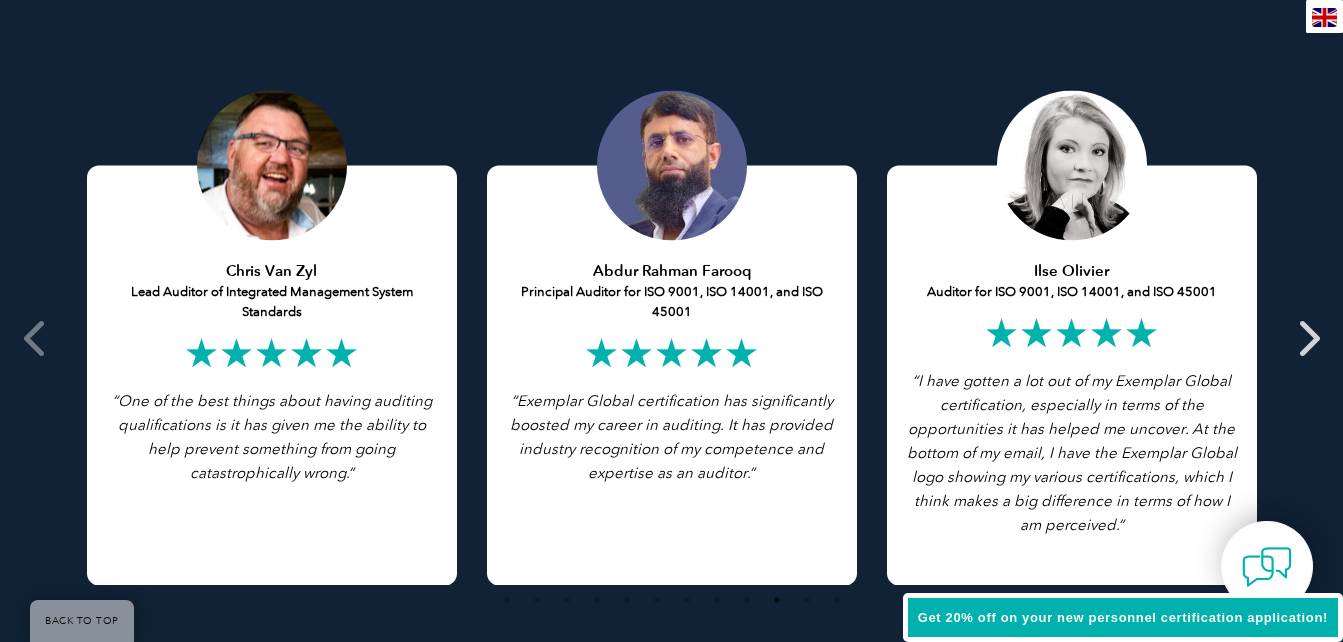 click at bounding box center (1307, 338) 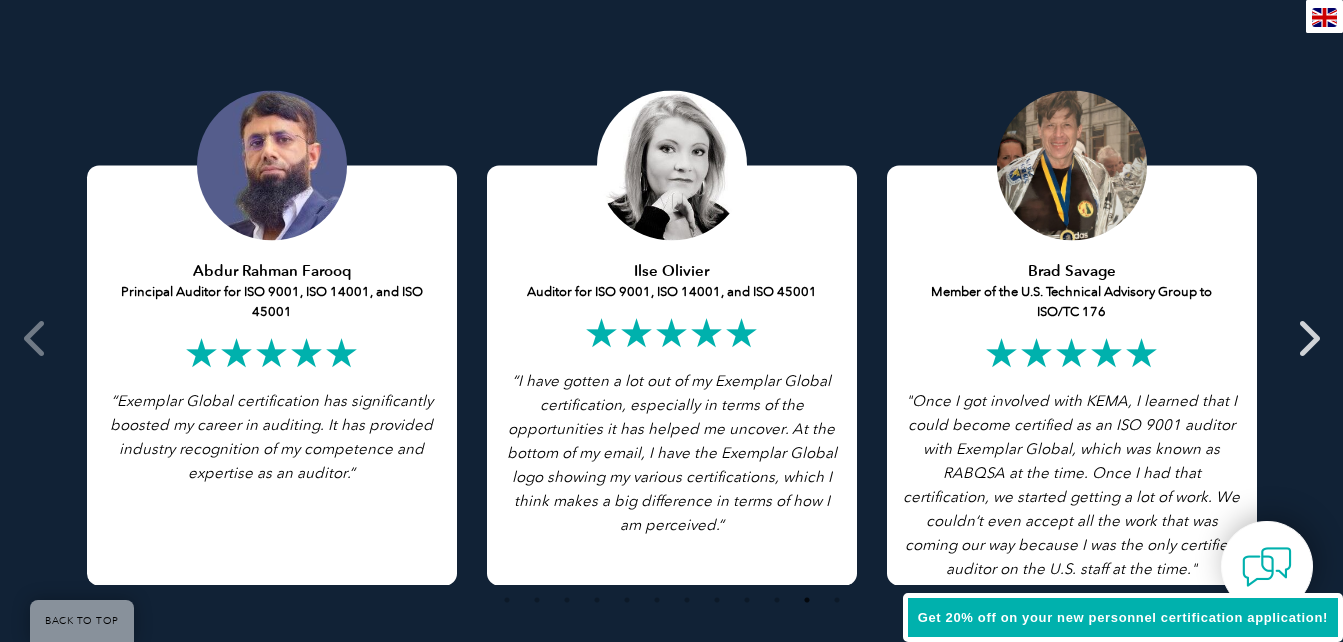 click at bounding box center (1307, 338) 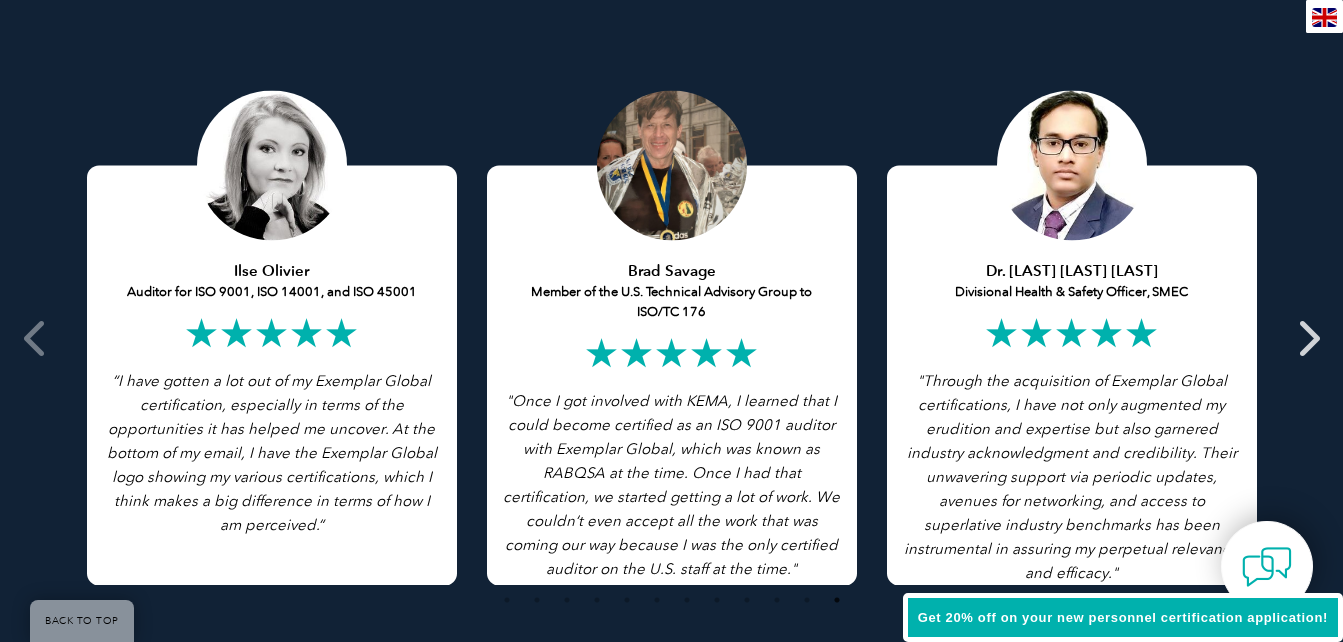 click at bounding box center (1307, 338) 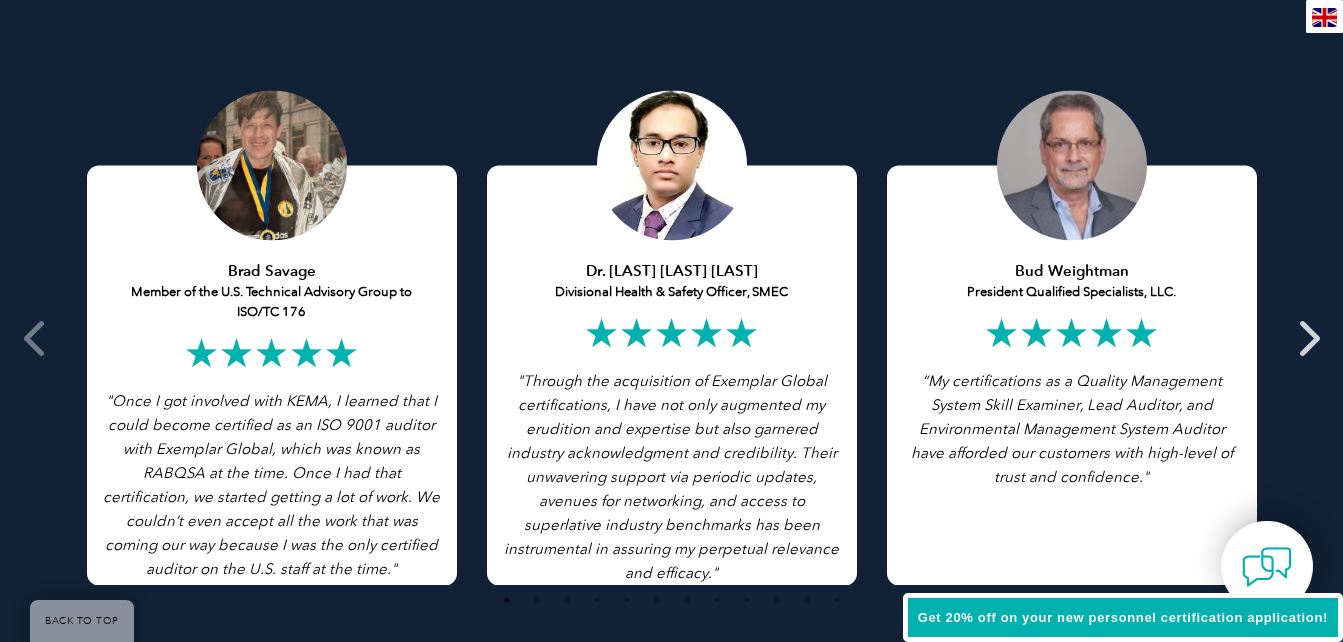 click at bounding box center (1307, 338) 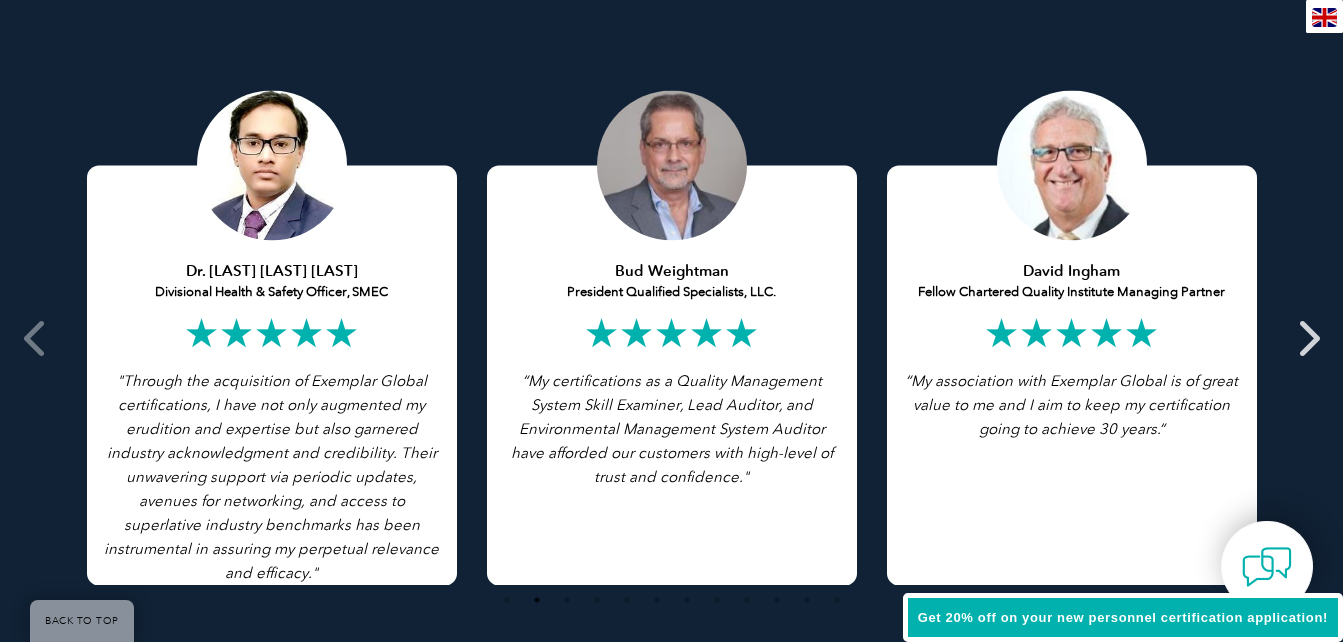 click at bounding box center [1307, 338] 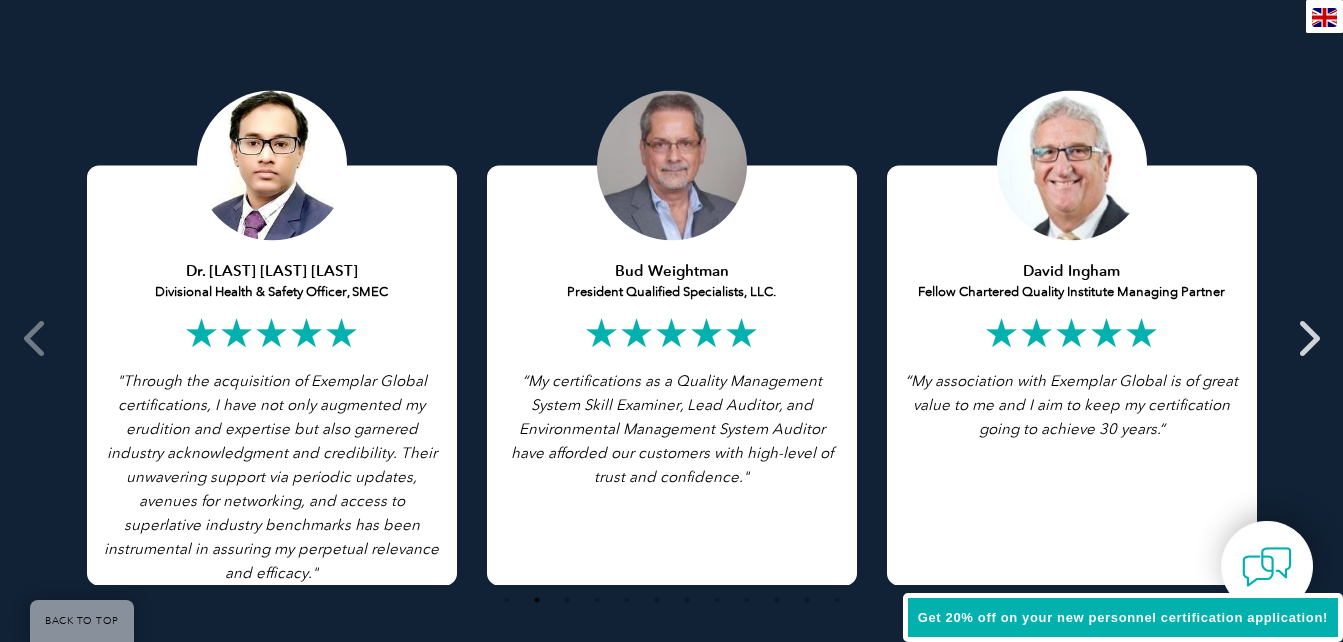 click at bounding box center [1307, 338] 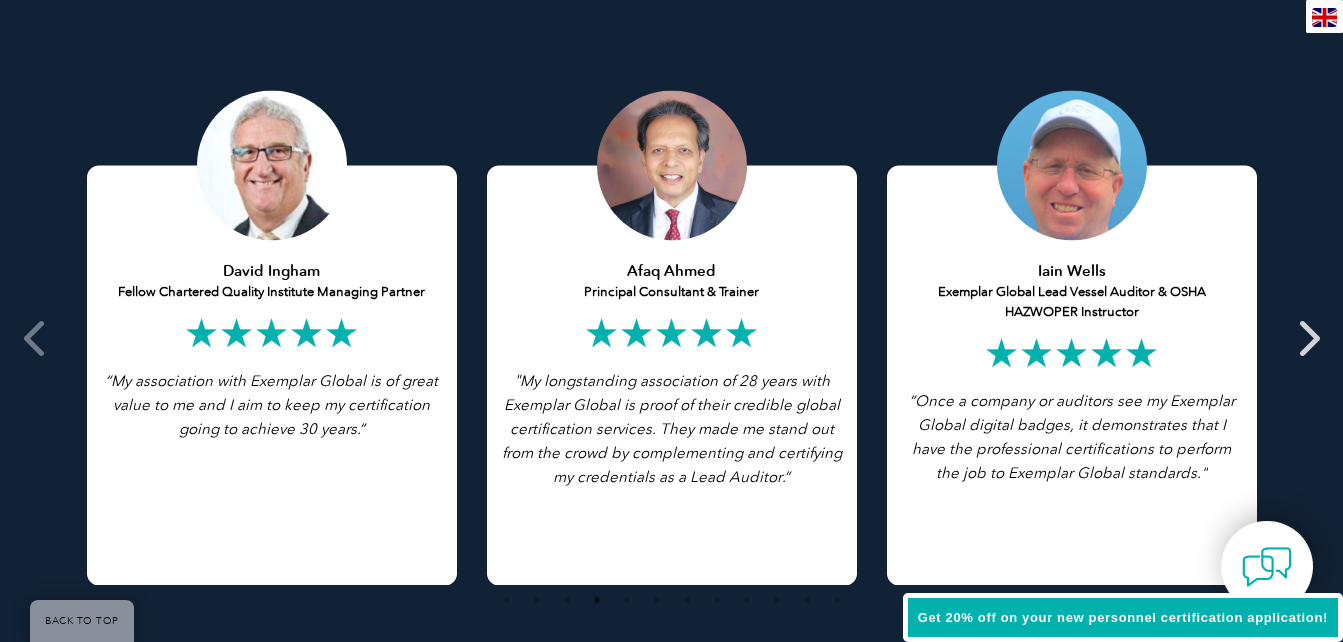 click at bounding box center (1307, 338) 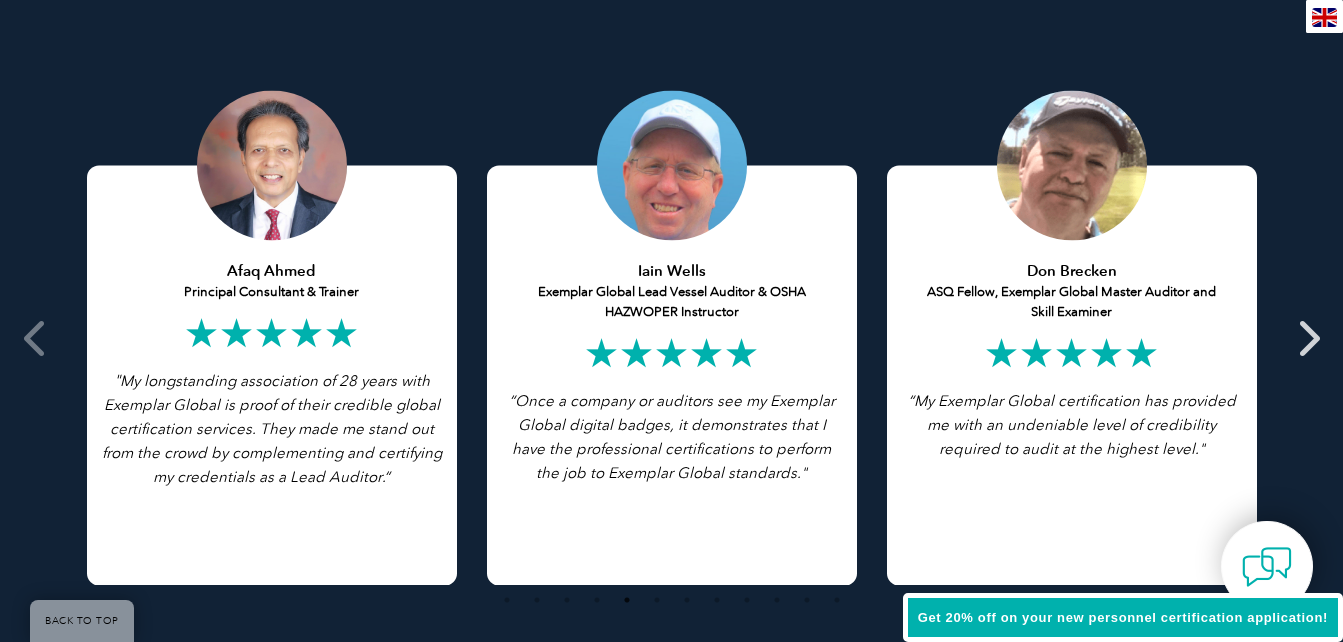 click at bounding box center (1307, 338) 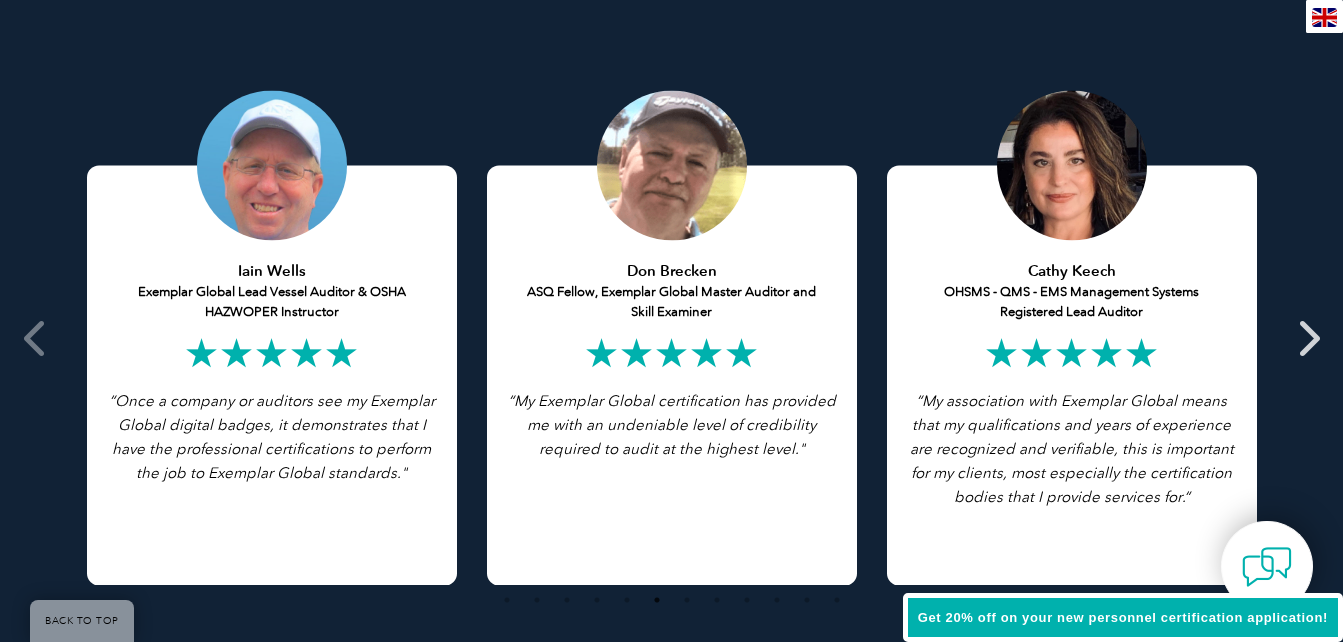 click at bounding box center [1307, 338] 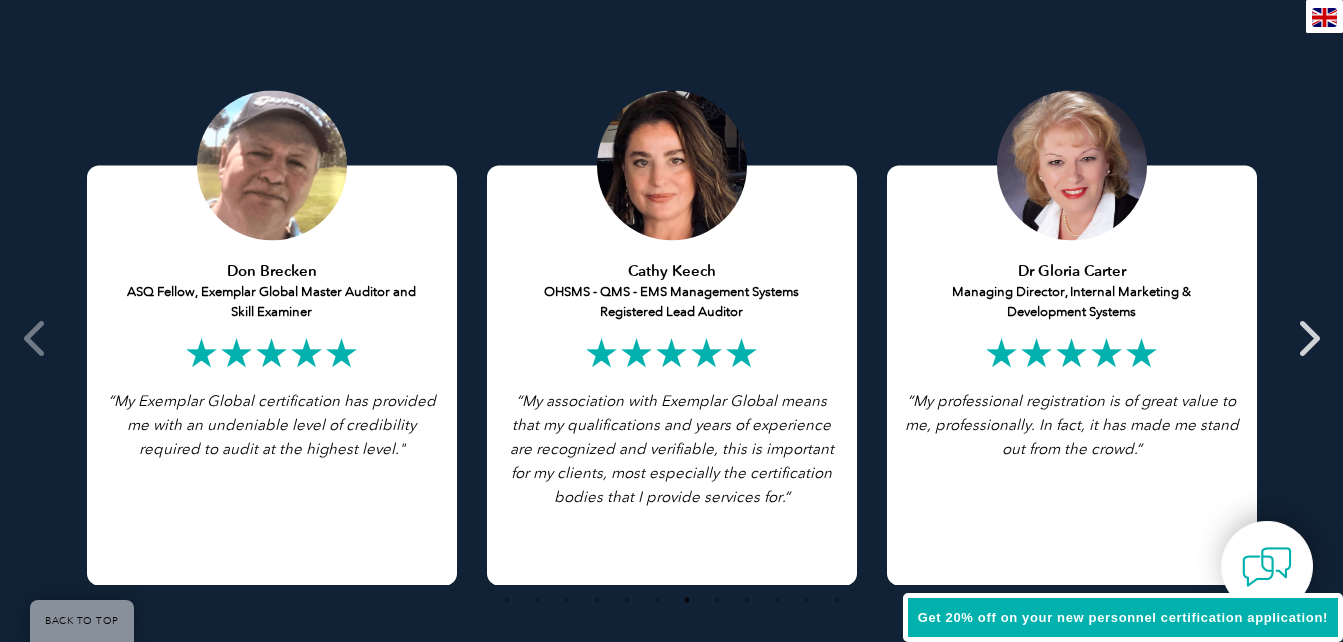 click at bounding box center [1307, 338] 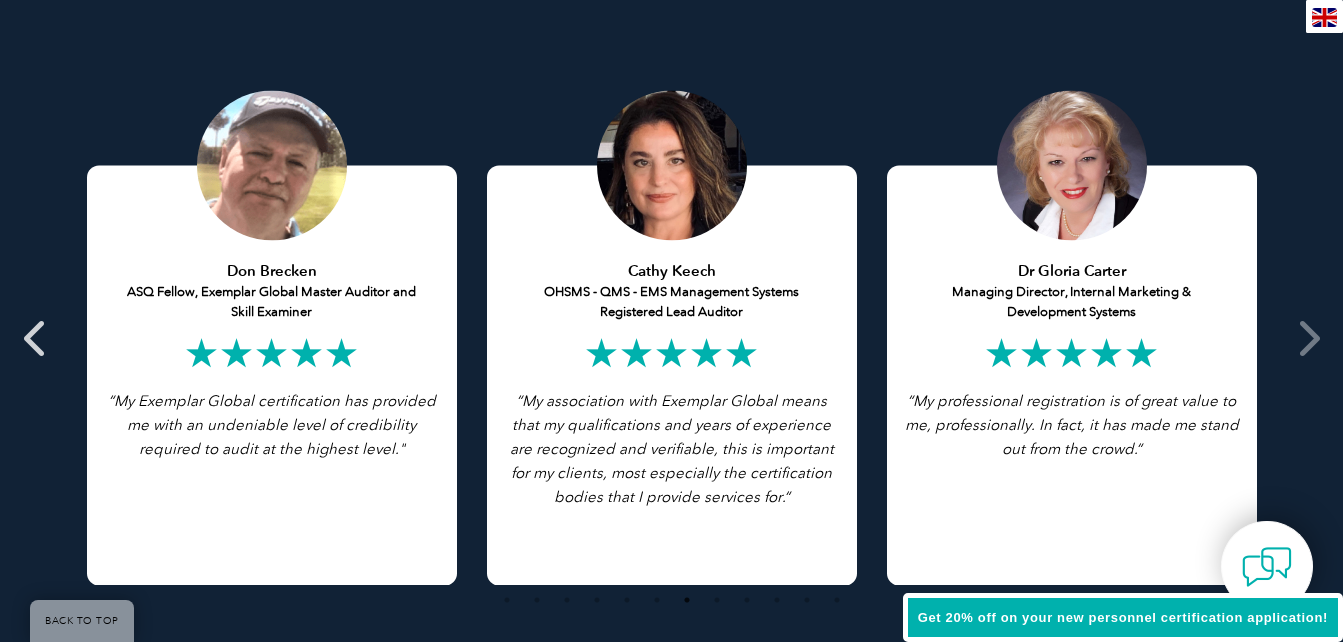 click at bounding box center (36, 338) 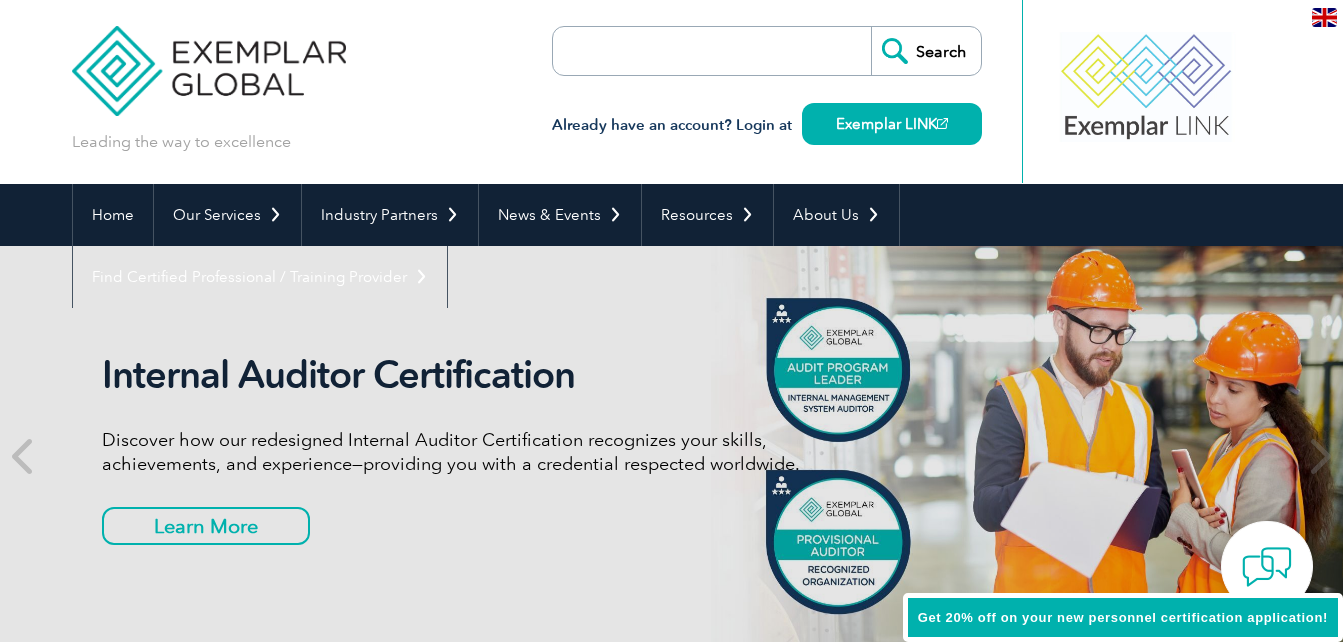 scroll, scrollTop: 0, scrollLeft: 0, axis: both 